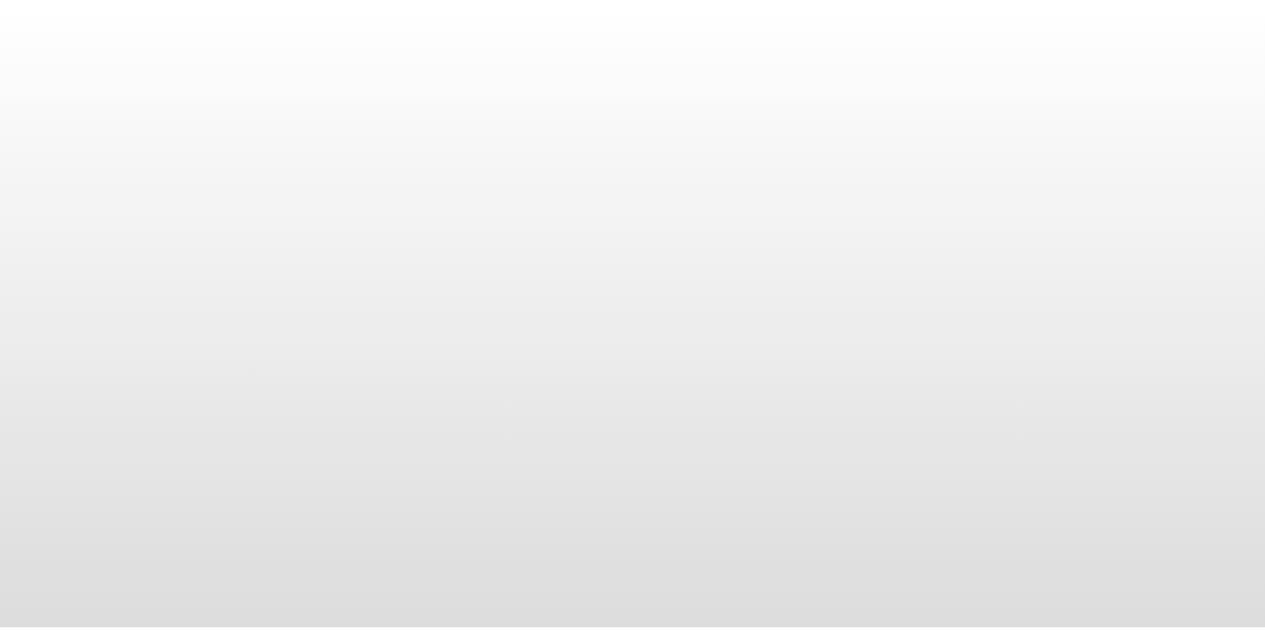 scroll, scrollTop: 0, scrollLeft: 0, axis: both 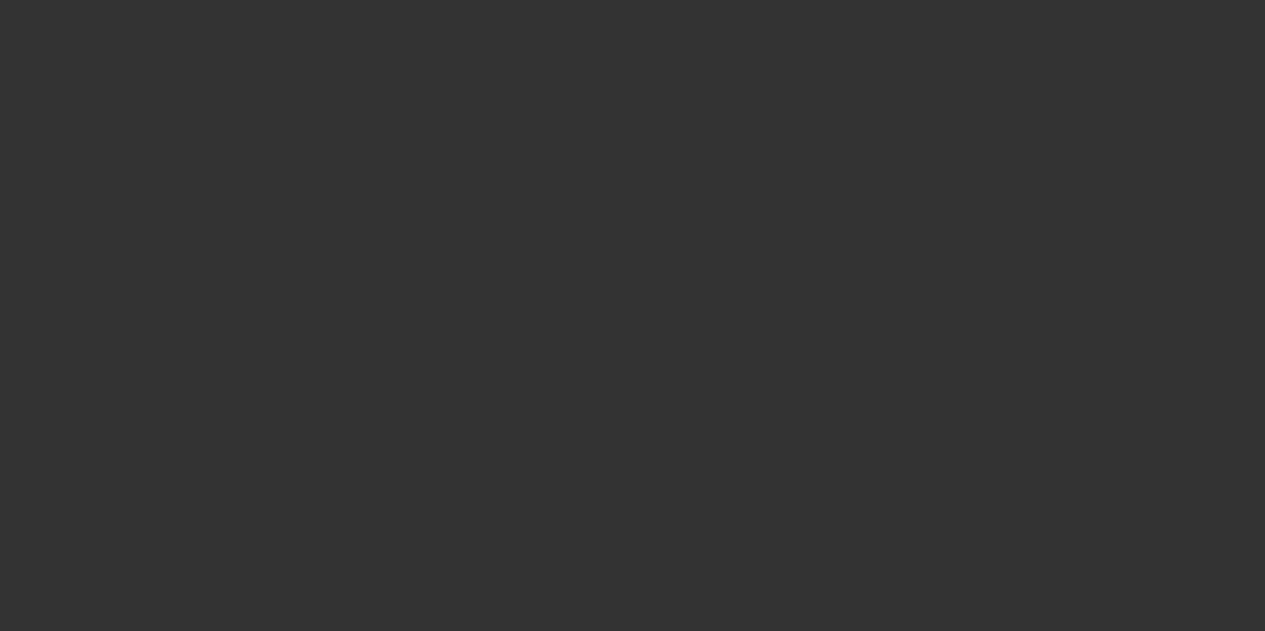 click at bounding box center [632, 315] 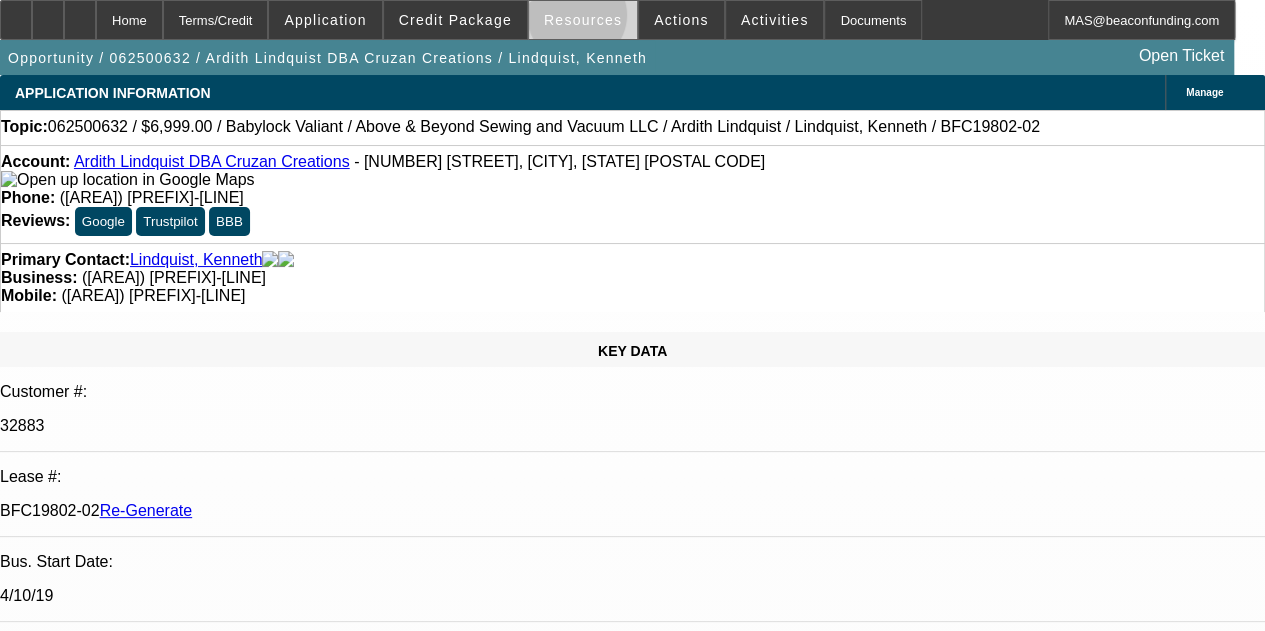 click on "Resources" at bounding box center [583, 20] 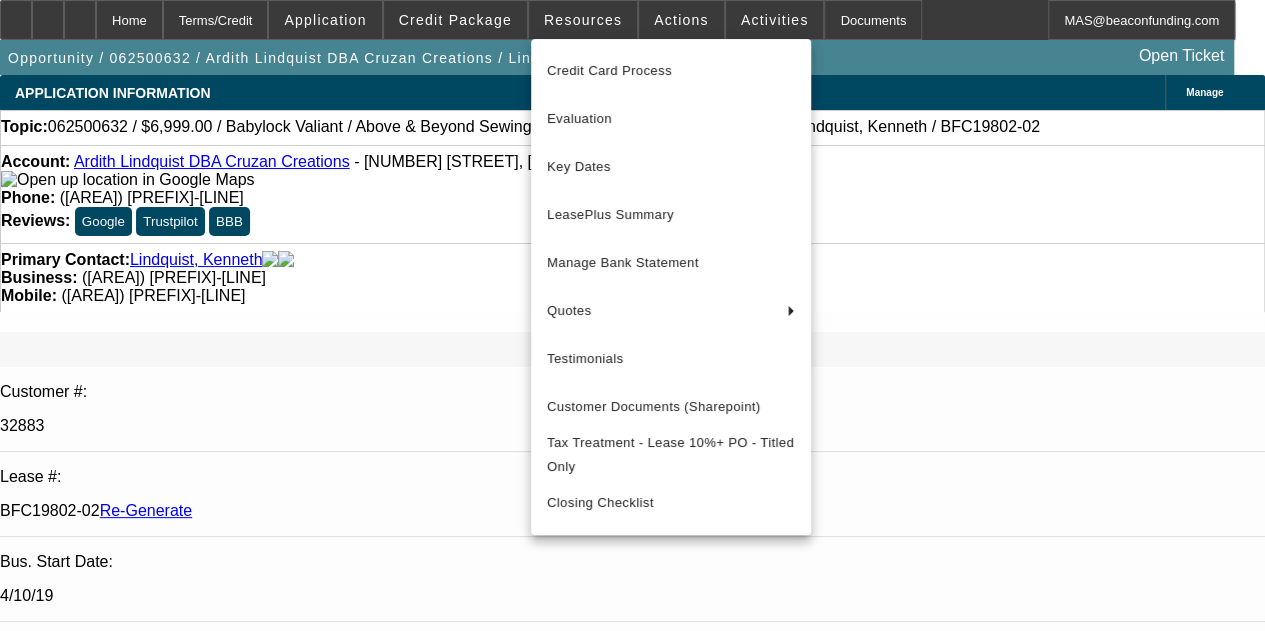 click at bounding box center (632, 315) 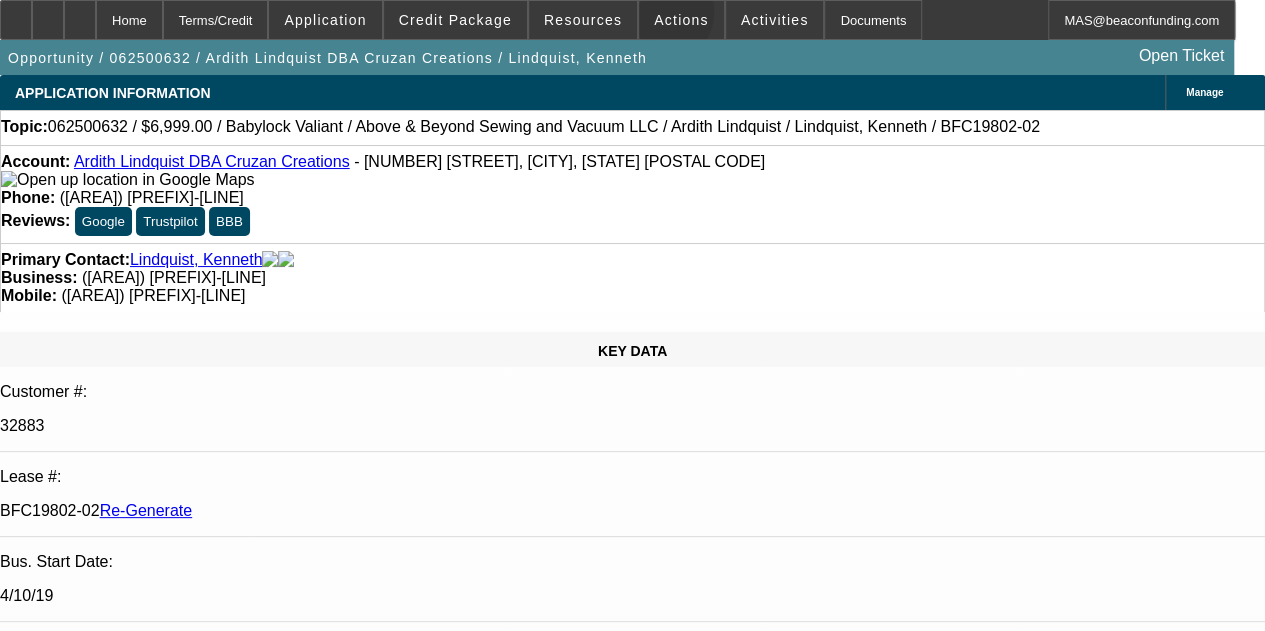 click on "Actions" at bounding box center [681, 20] 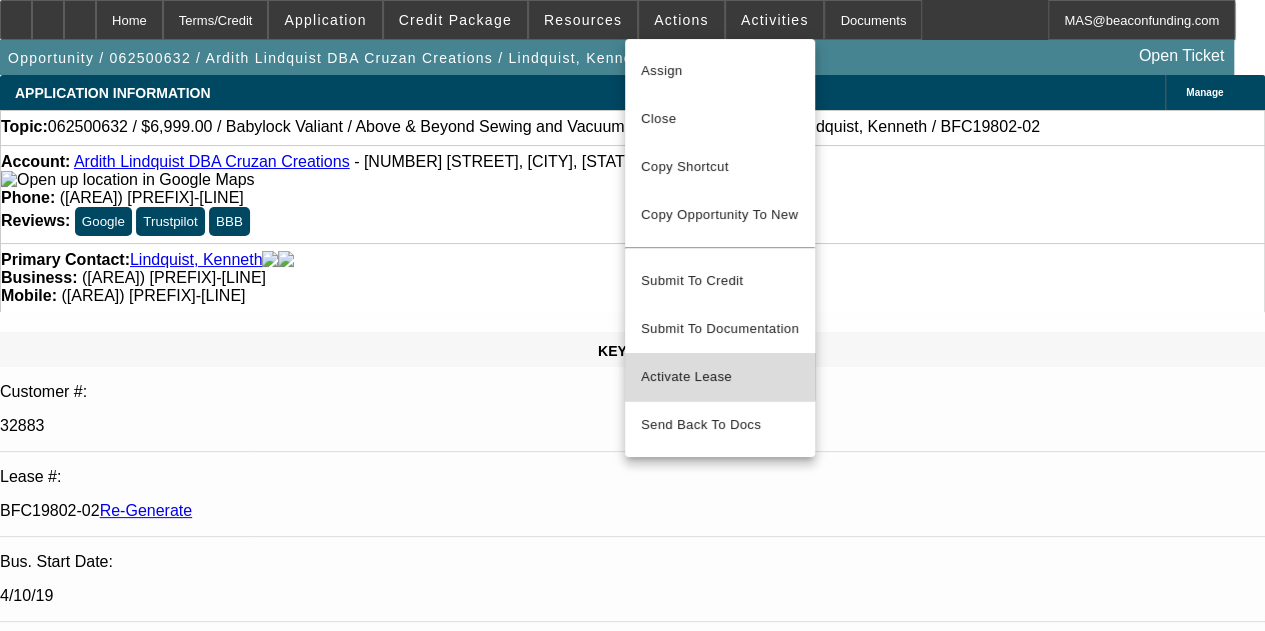 click on "Activate Lease" at bounding box center (720, 377) 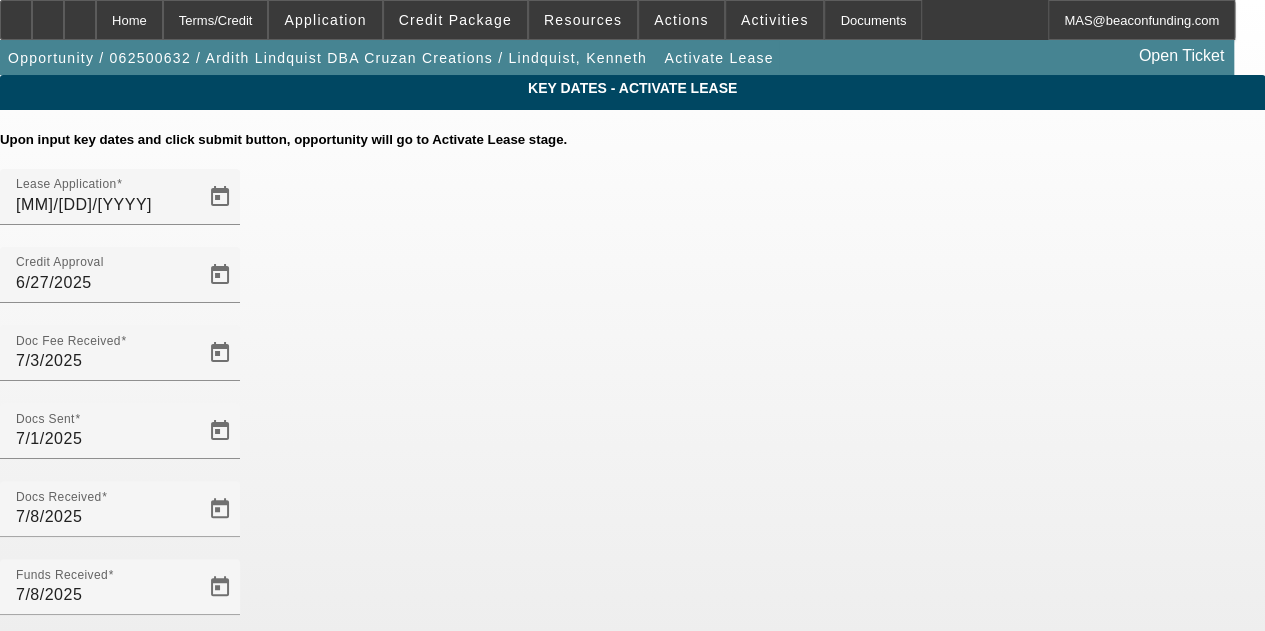 click at bounding box center (220, 821) 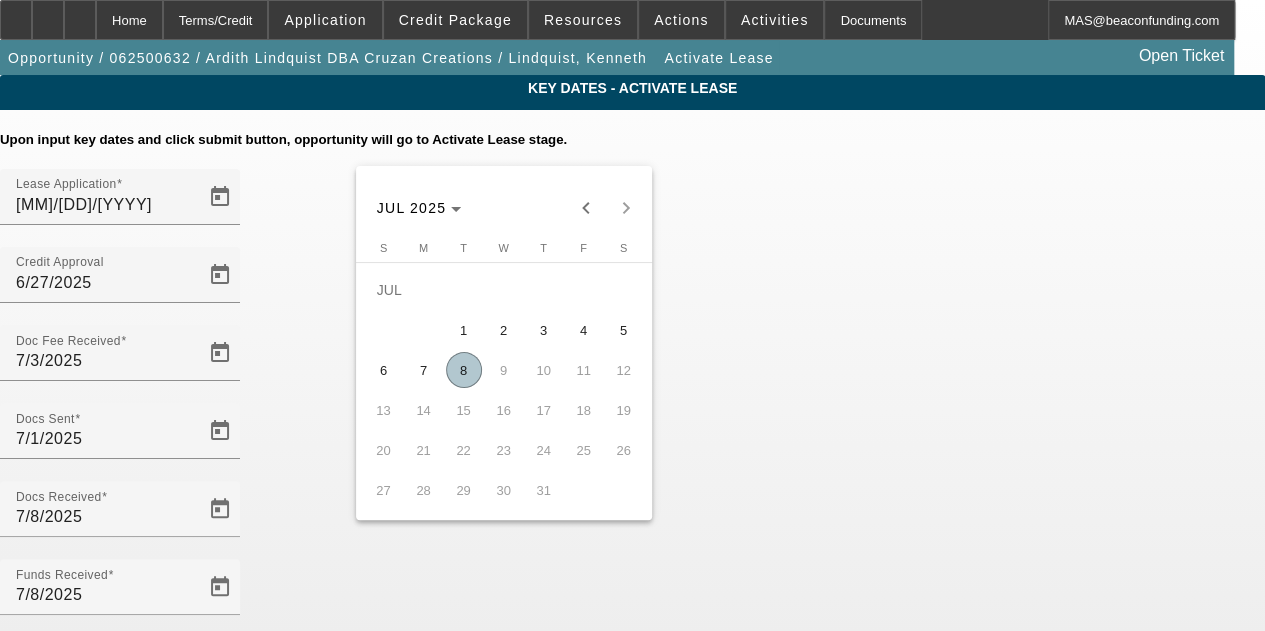 click at bounding box center [632, 315] 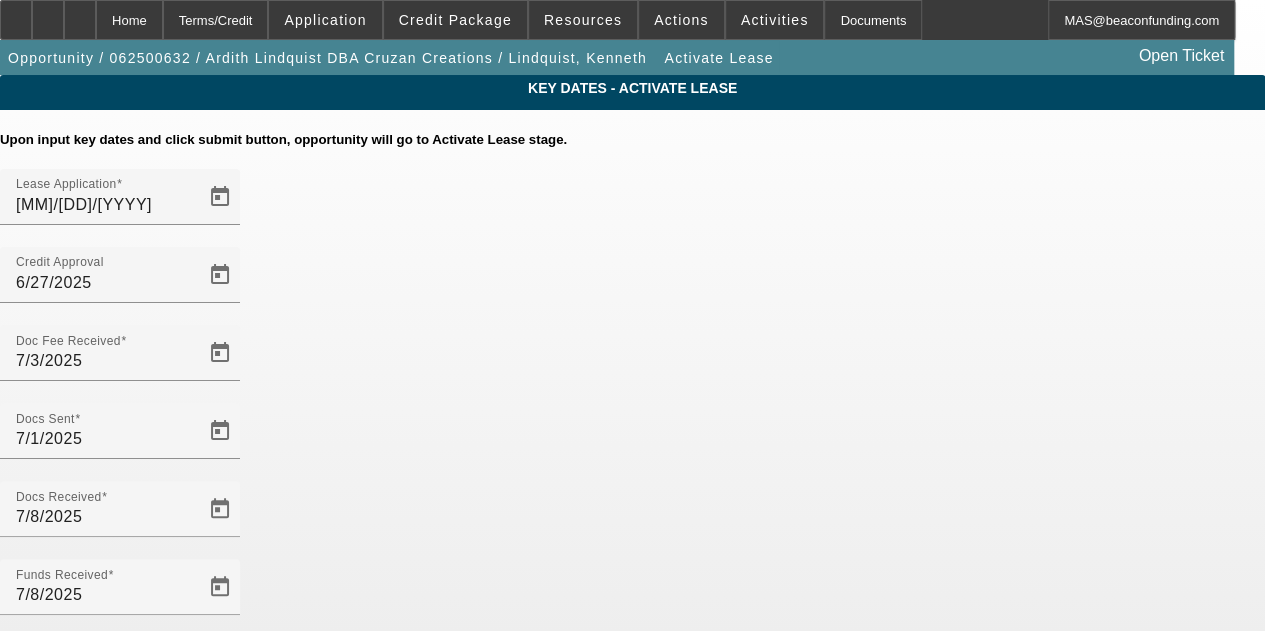 click at bounding box center (220, 743) 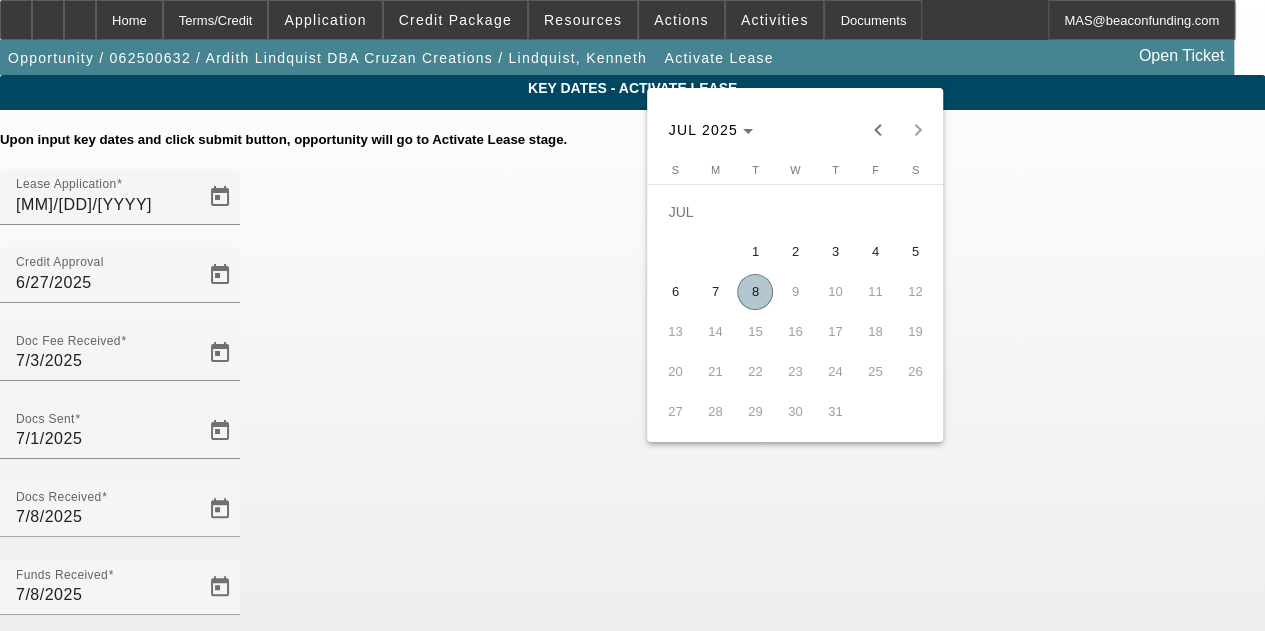 click on "8" at bounding box center (755, 292) 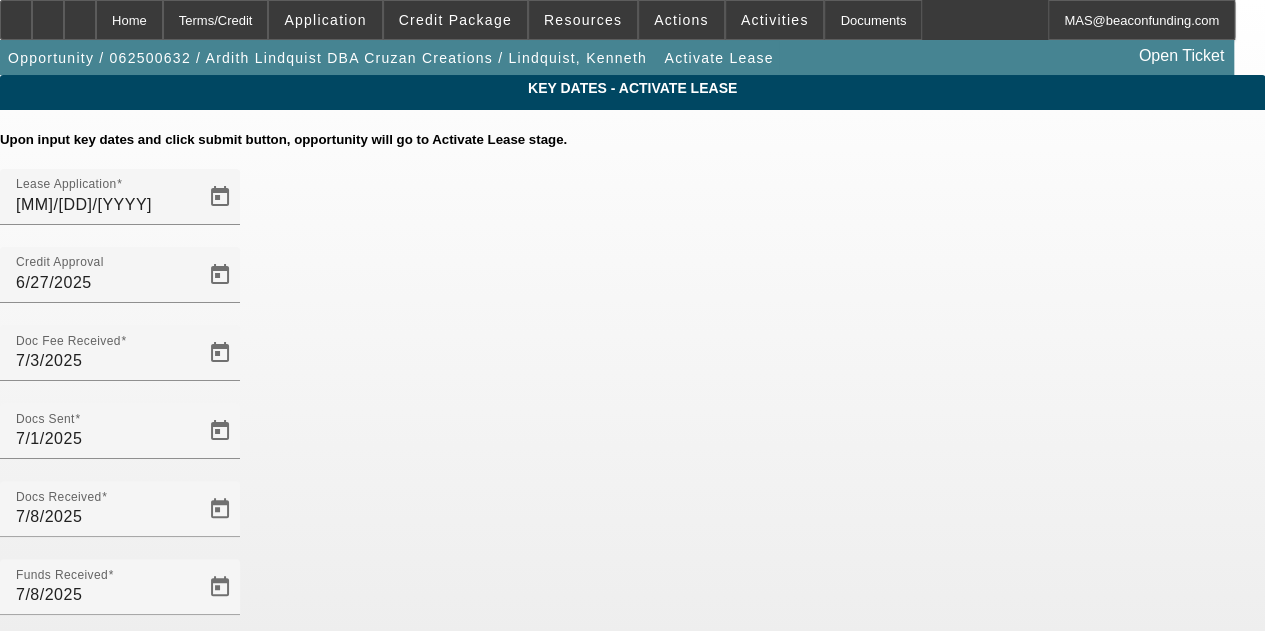 click at bounding box center [220, 821] 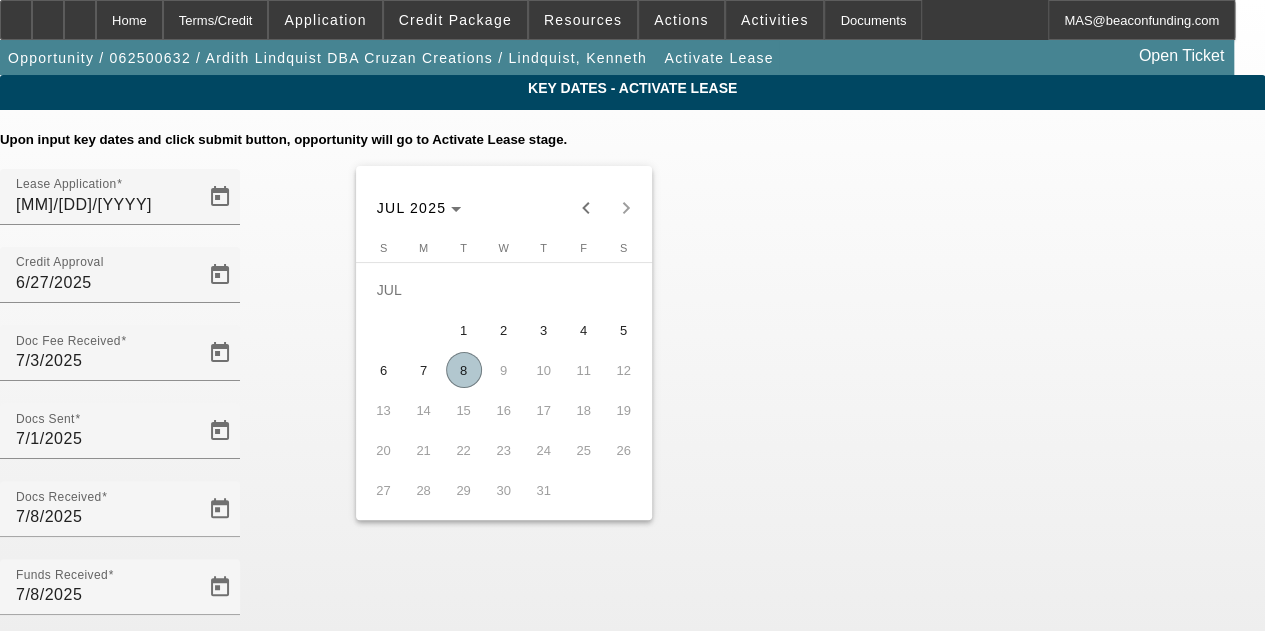 click on "8" at bounding box center [464, 370] 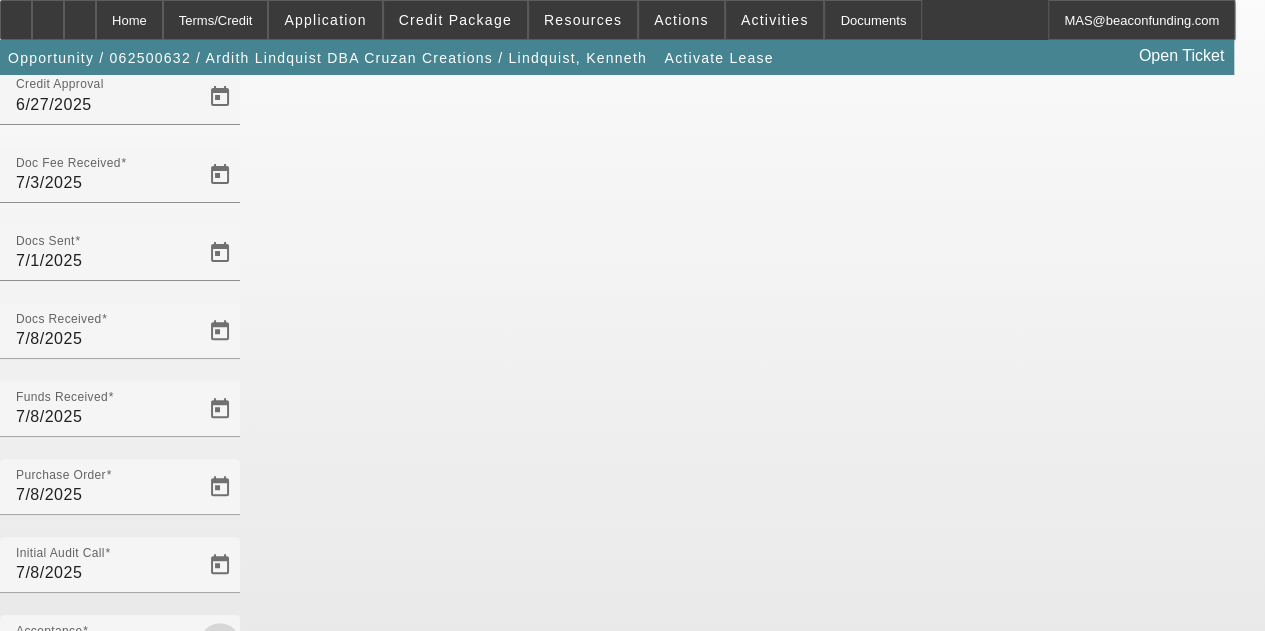 scroll, scrollTop: 206, scrollLeft: 0, axis: vertical 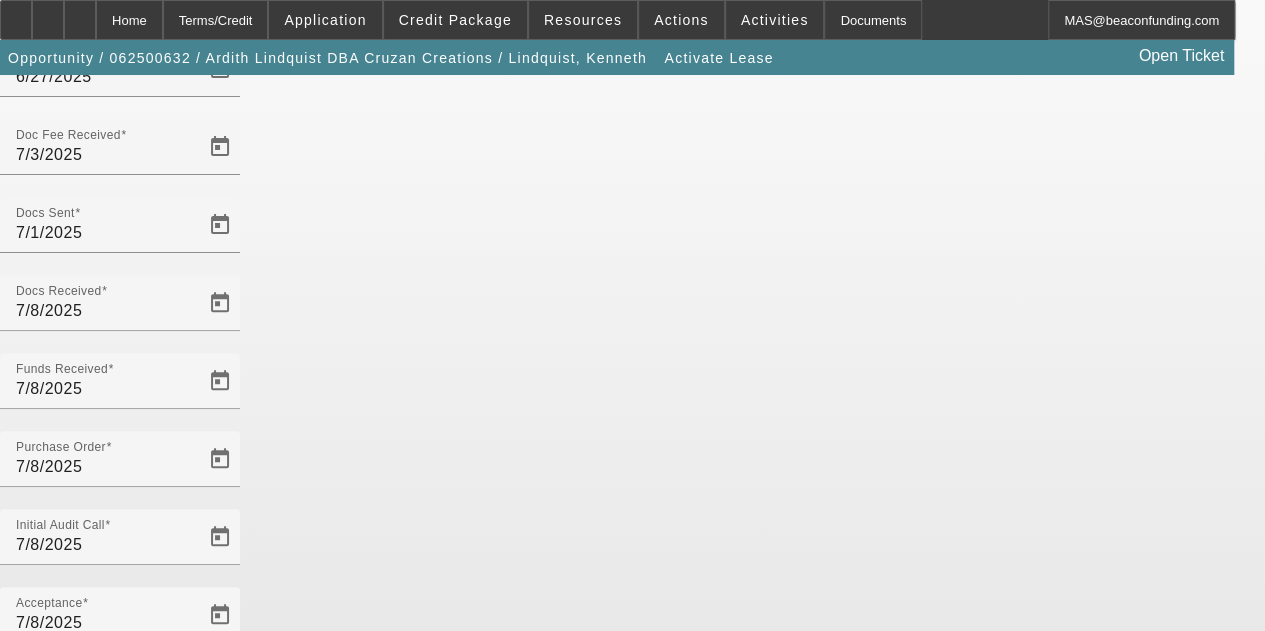 click on "Save" at bounding box center [23, 1086] 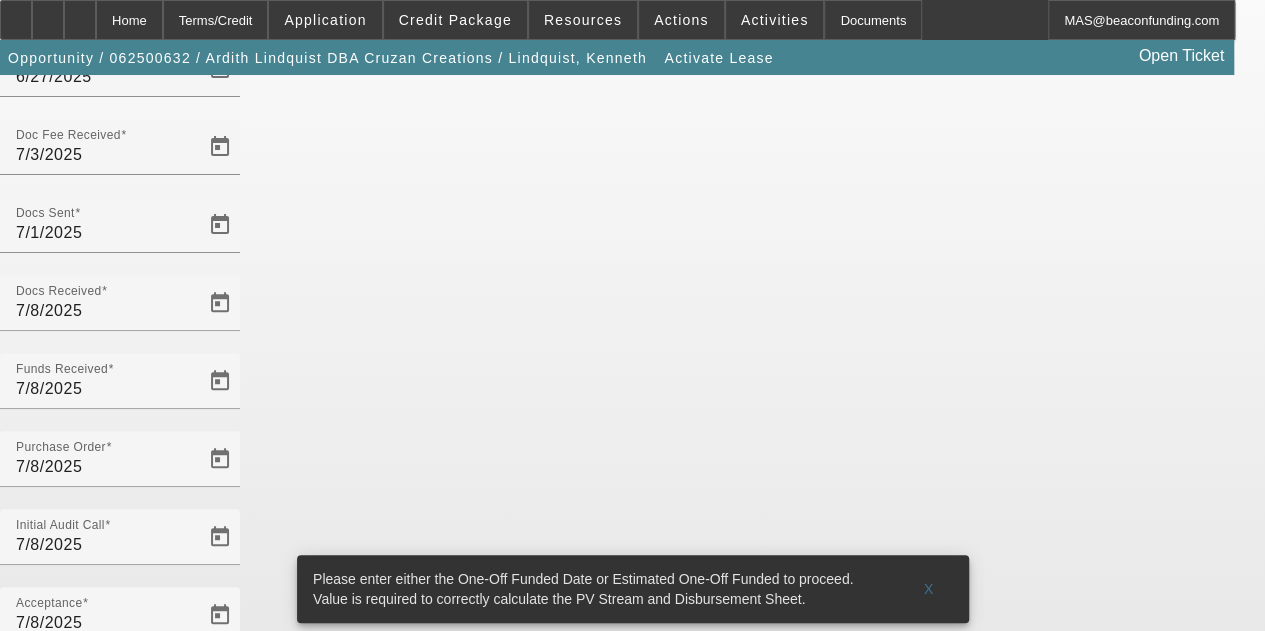 click at bounding box center [220, 927] 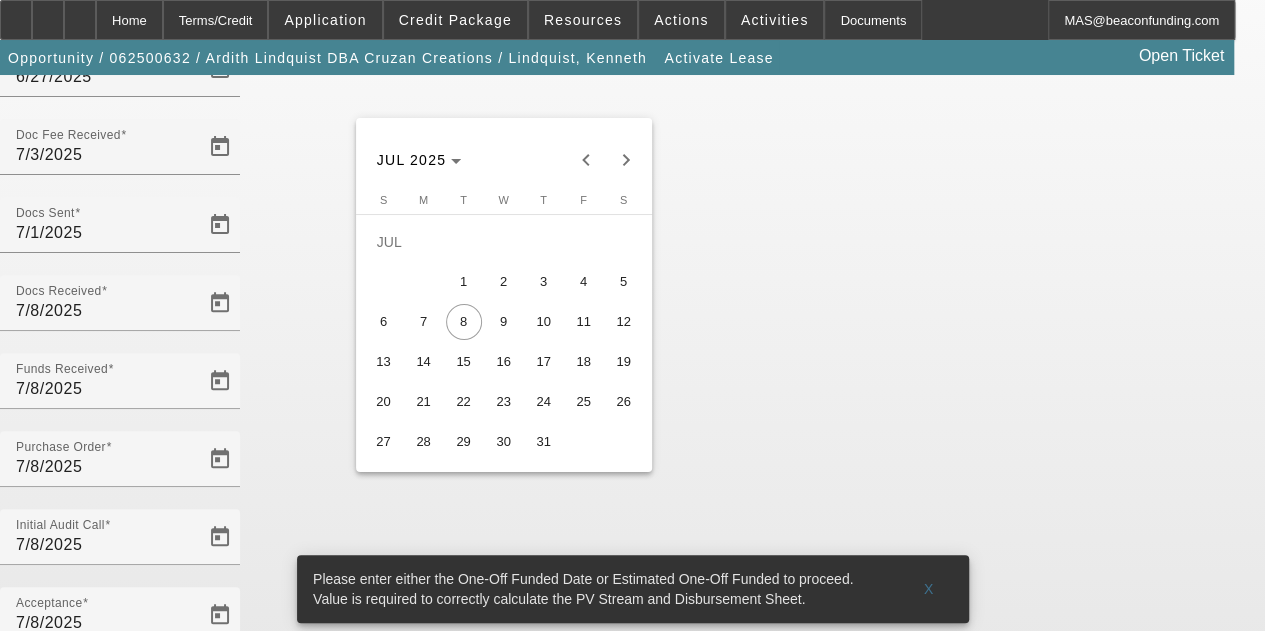 click on "15" at bounding box center (464, 362) 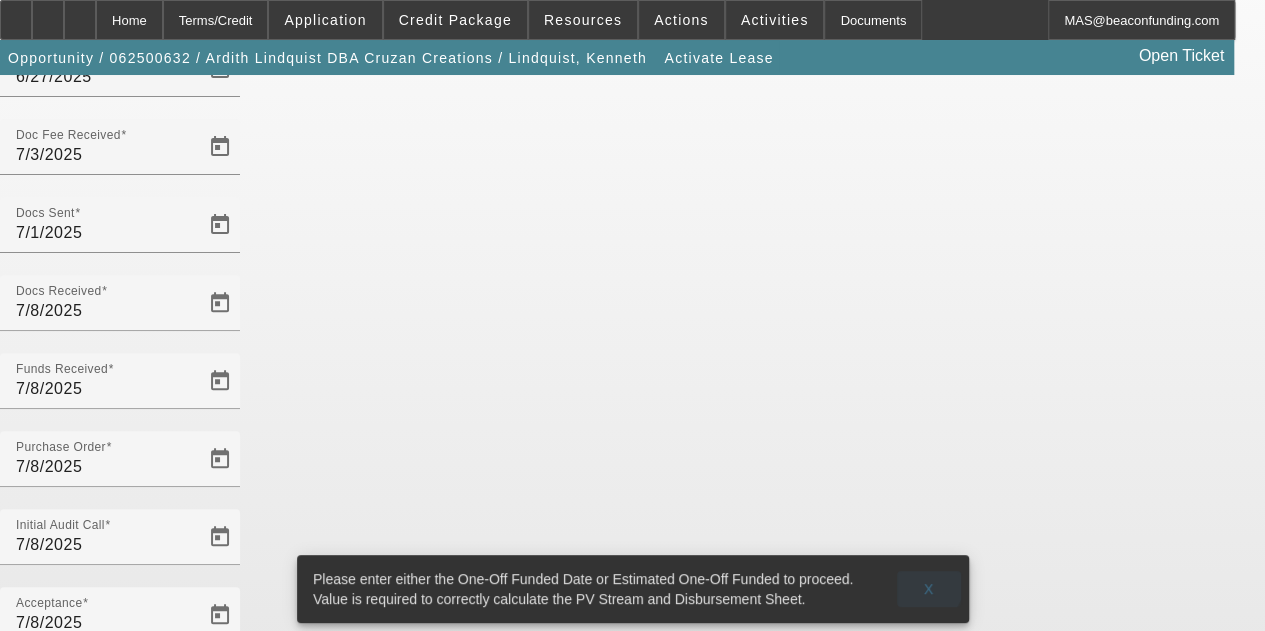 click on "X" at bounding box center (928, 589) 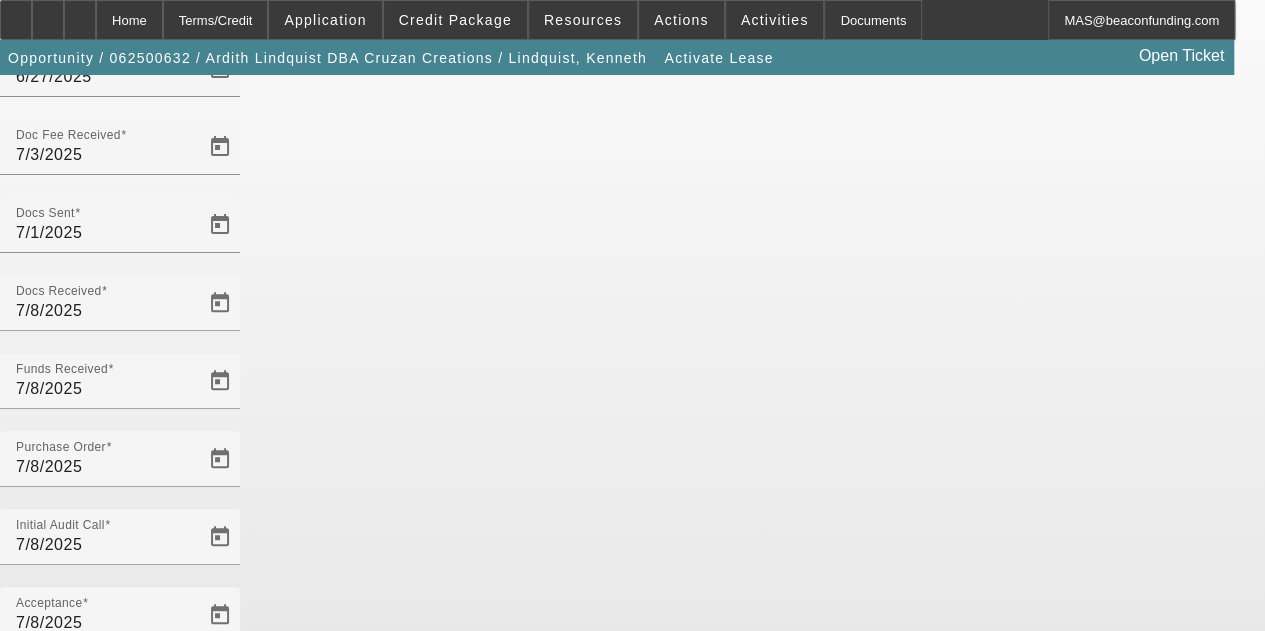 click on "Save" at bounding box center (23, 1086) 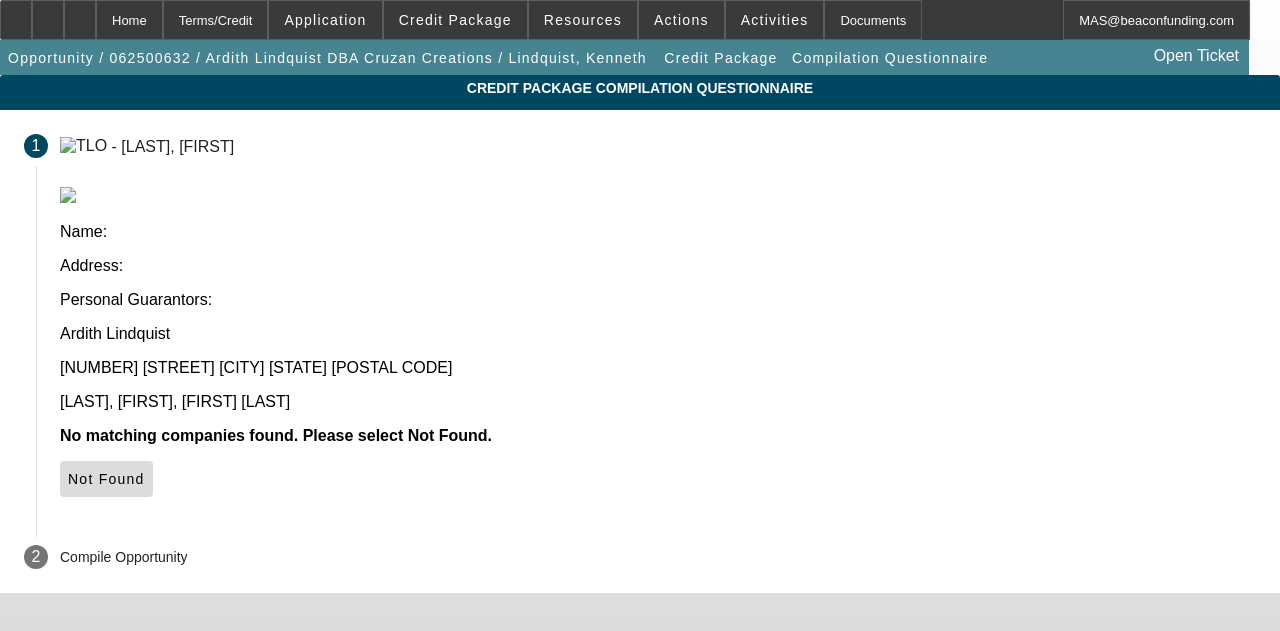 click at bounding box center [68, 479] 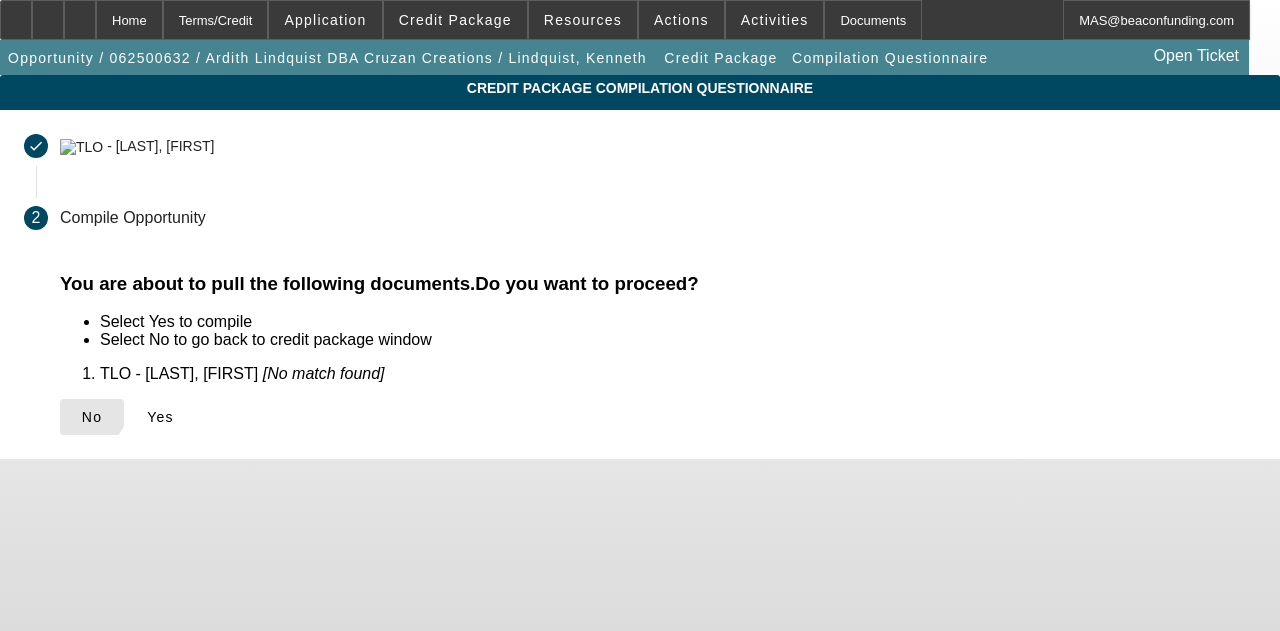 click at bounding box center [82, 417] 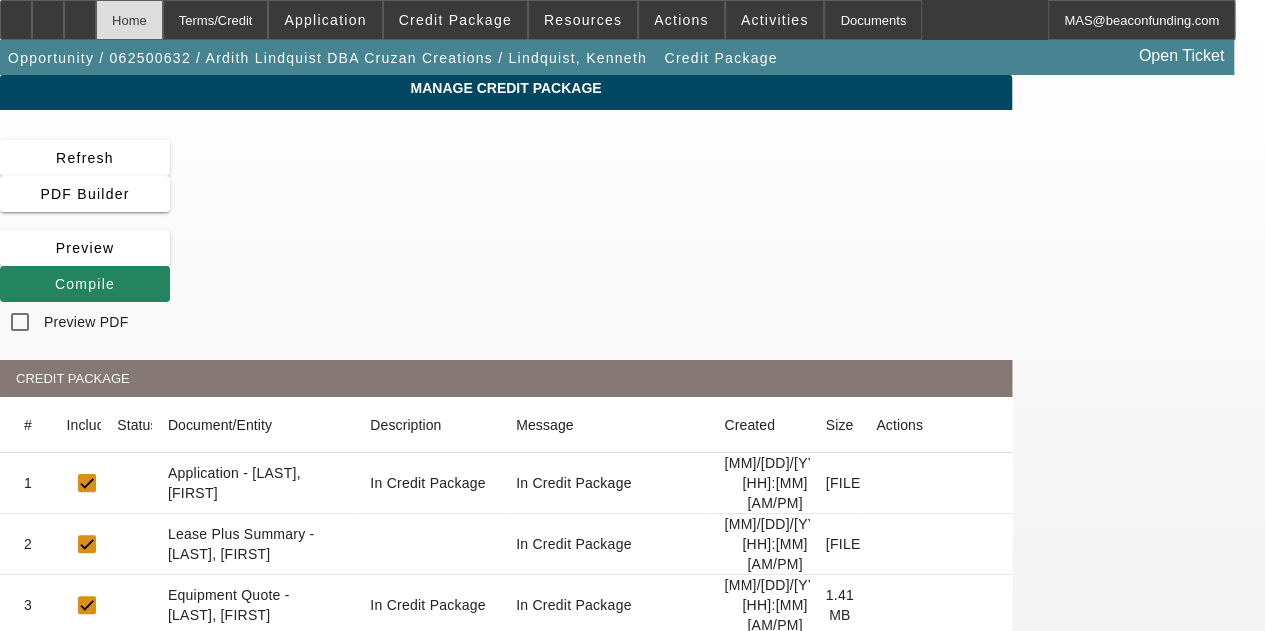 click on "Home" at bounding box center [129, 20] 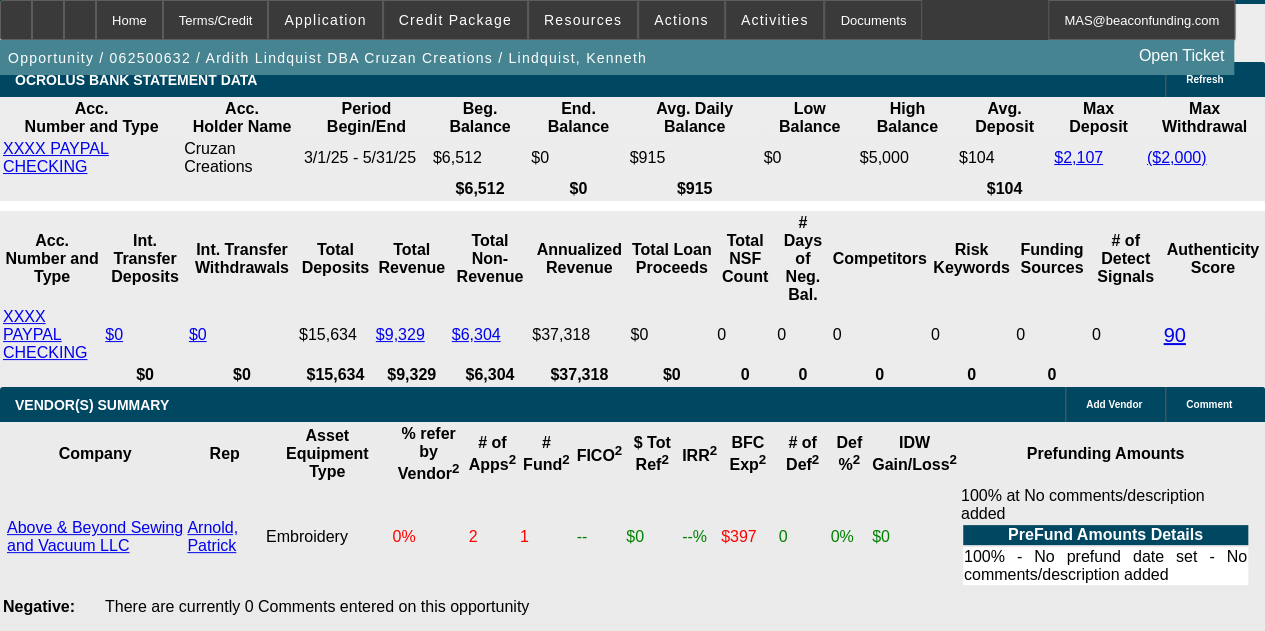 scroll, scrollTop: 4065, scrollLeft: 0, axis: vertical 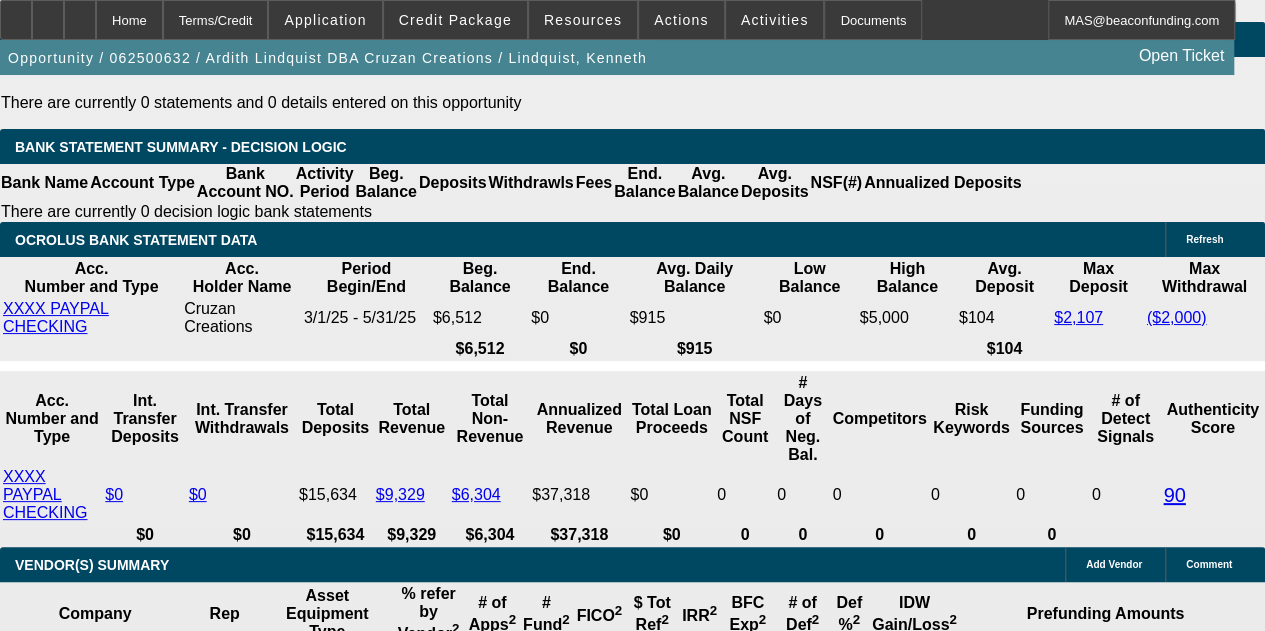click on "Financial Pacific Leasing, Inc." at bounding box center (376, 2185) 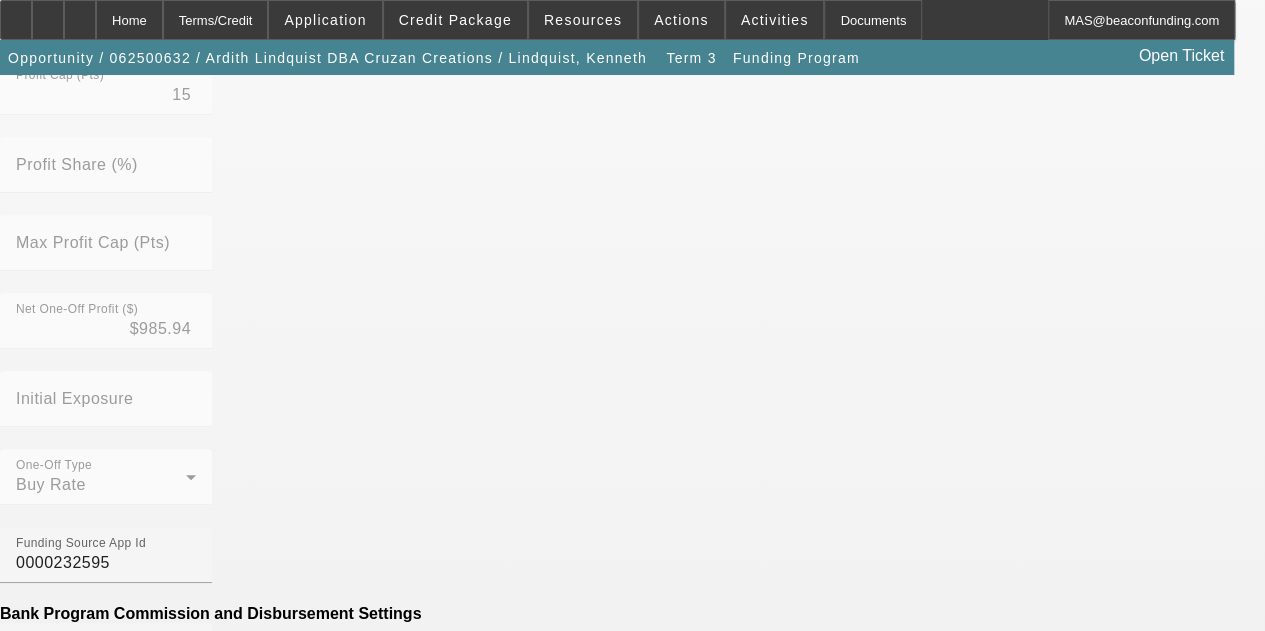 scroll, scrollTop: 802, scrollLeft: 0, axis: vertical 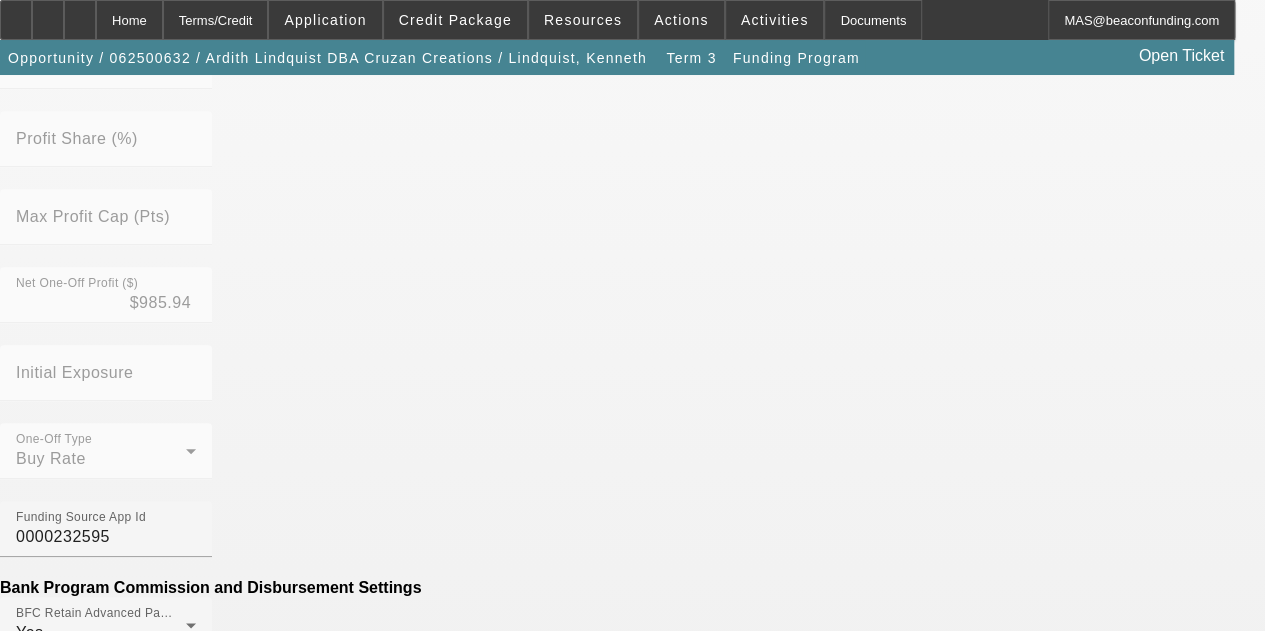 click at bounding box center (191, 1483) 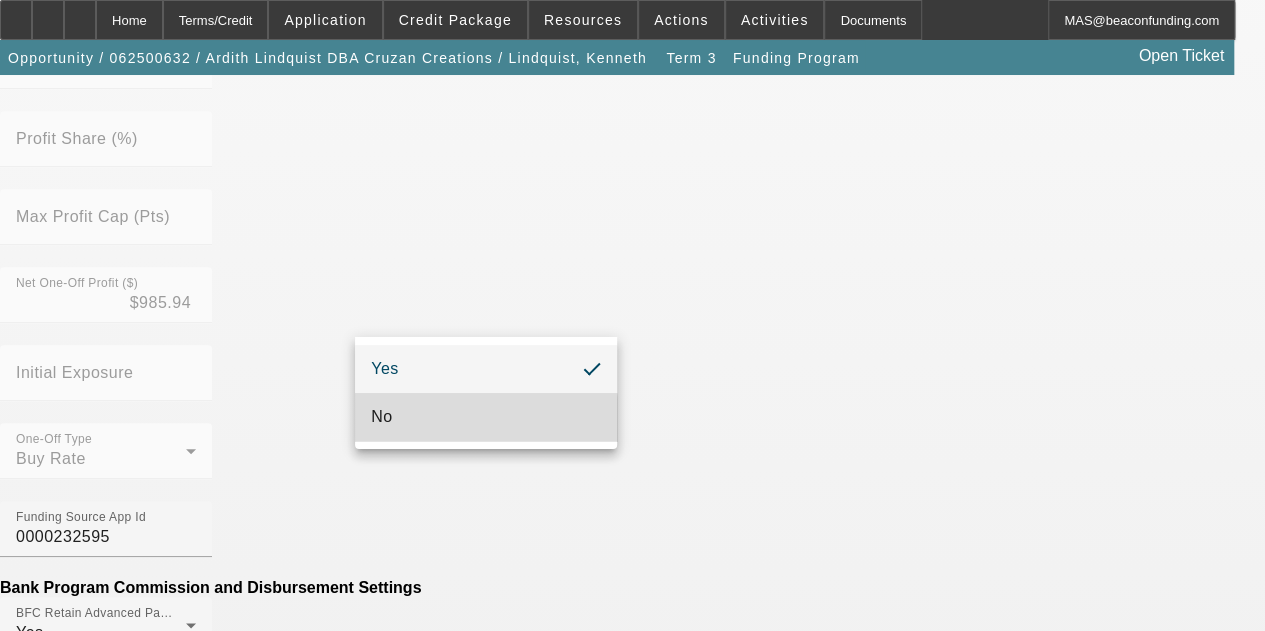 click on "No" at bounding box center (381, 417) 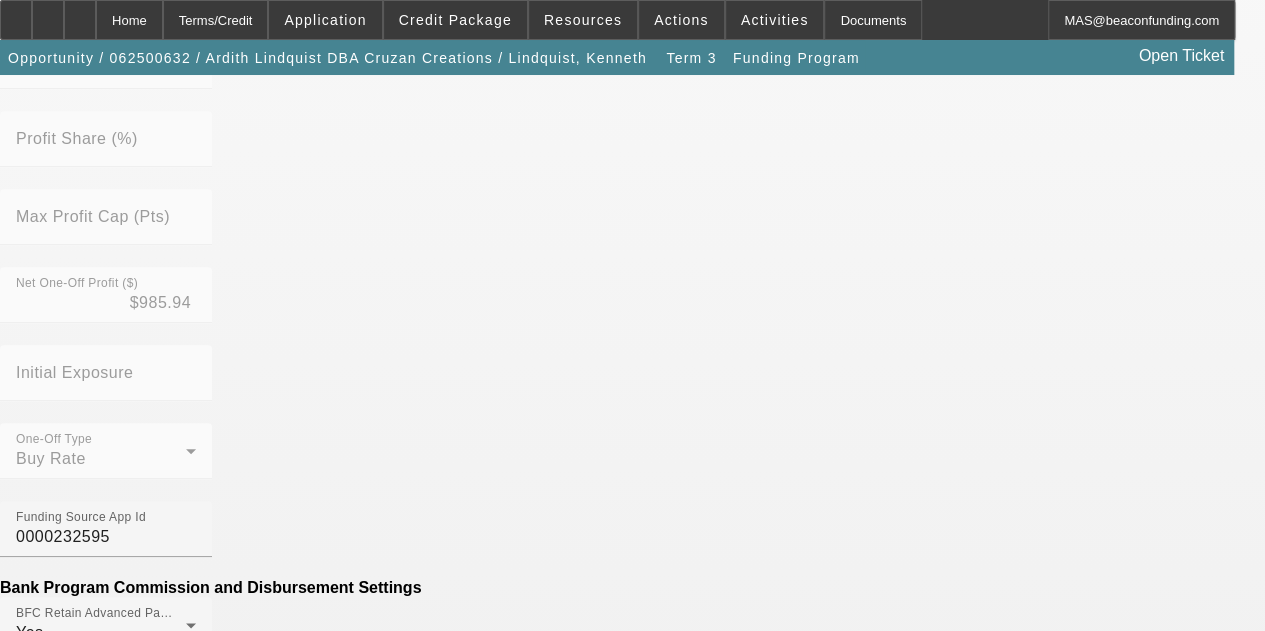 click on "Who Generates Docs
BFC" at bounding box center [632, 714] 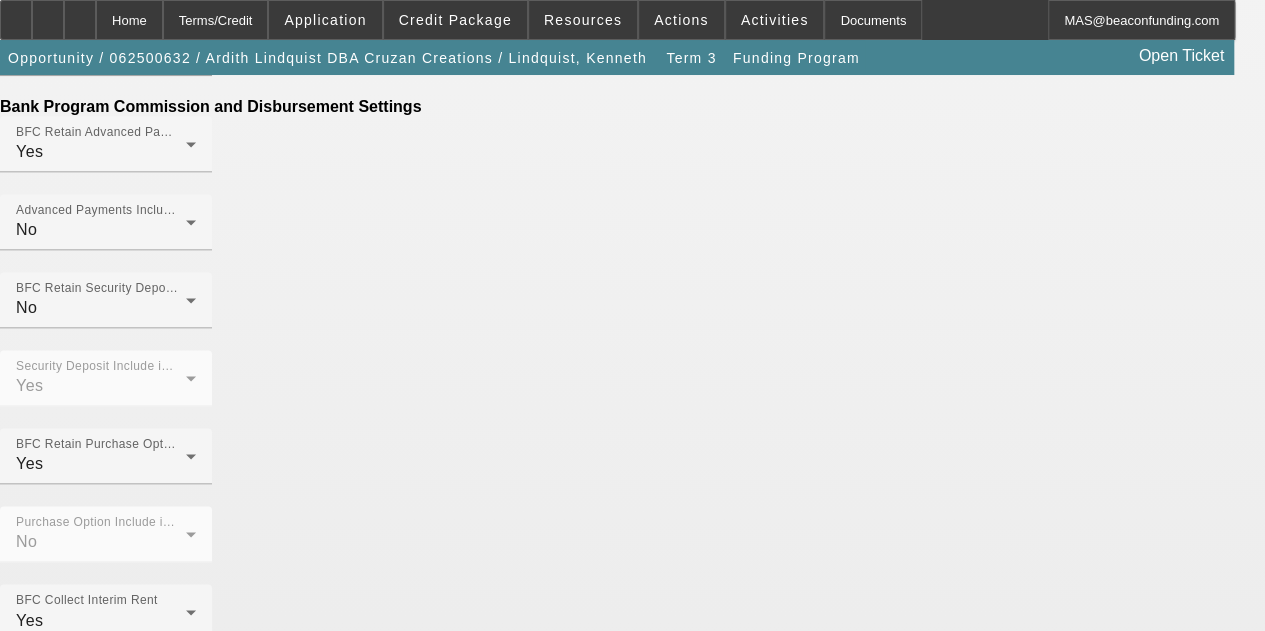 scroll, scrollTop: 1530, scrollLeft: 0, axis: vertical 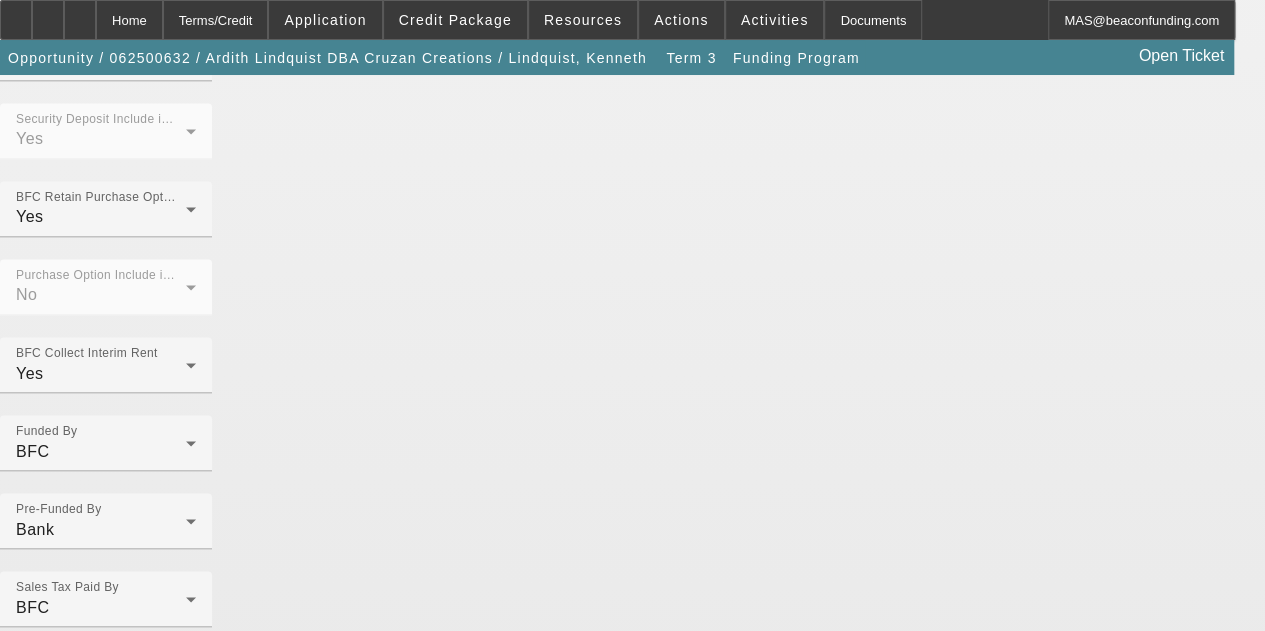 click on "Submit" at bounding box center [28, 2140] 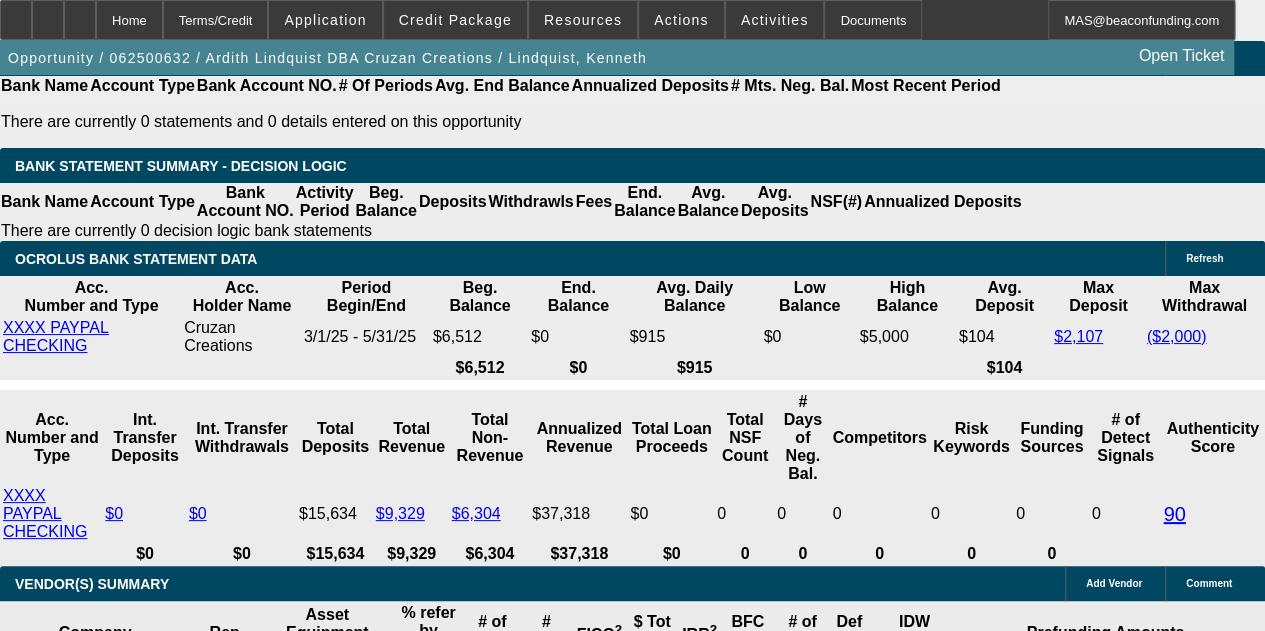 scroll, scrollTop: 4033, scrollLeft: 0, axis: vertical 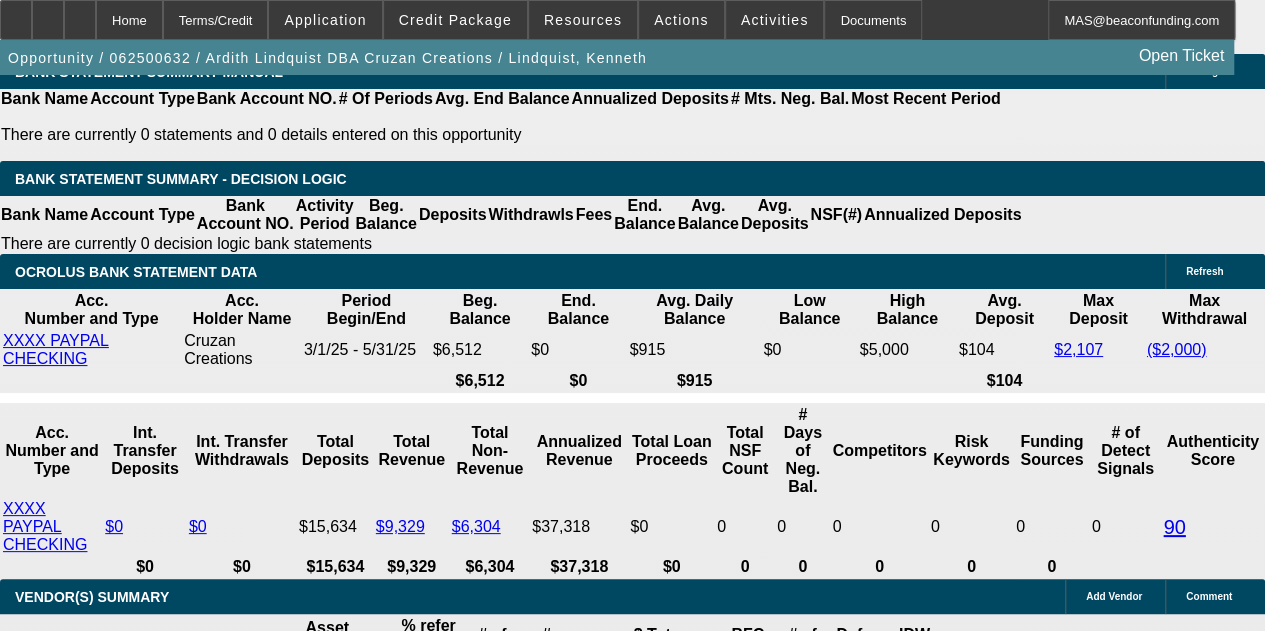 click on "Financial Pacific Leasing, Inc." at bounding box center (376, 2217) 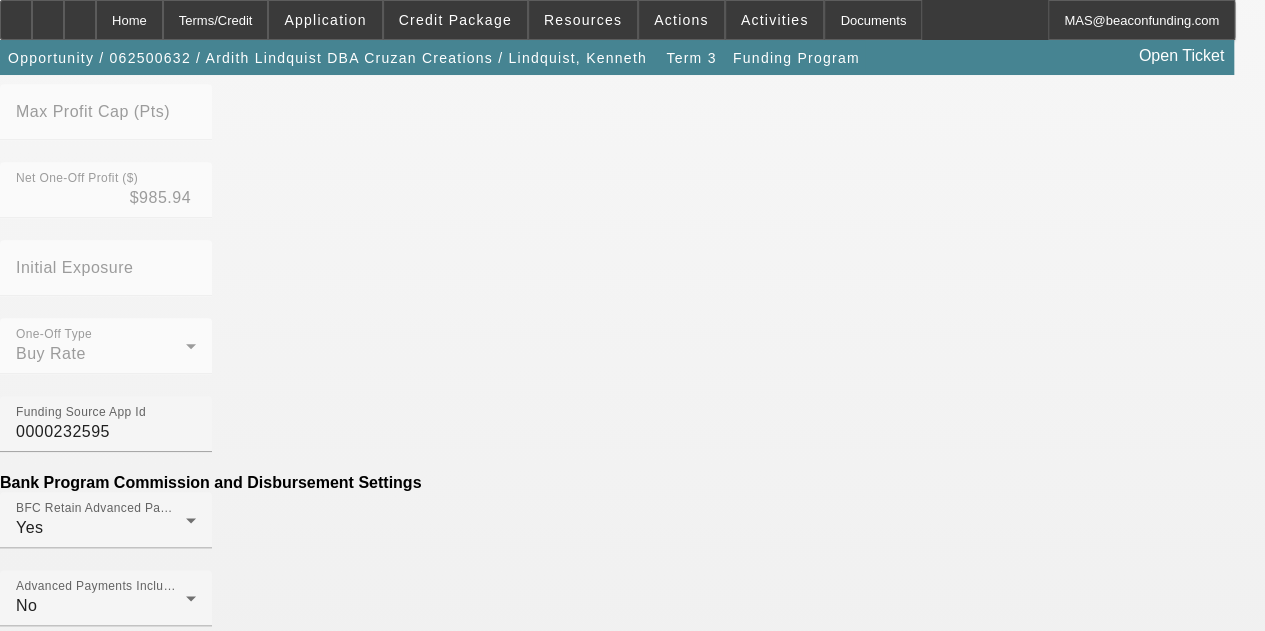 scroll, scrollTop: 912, scrollLeft: 0, axis: vertical 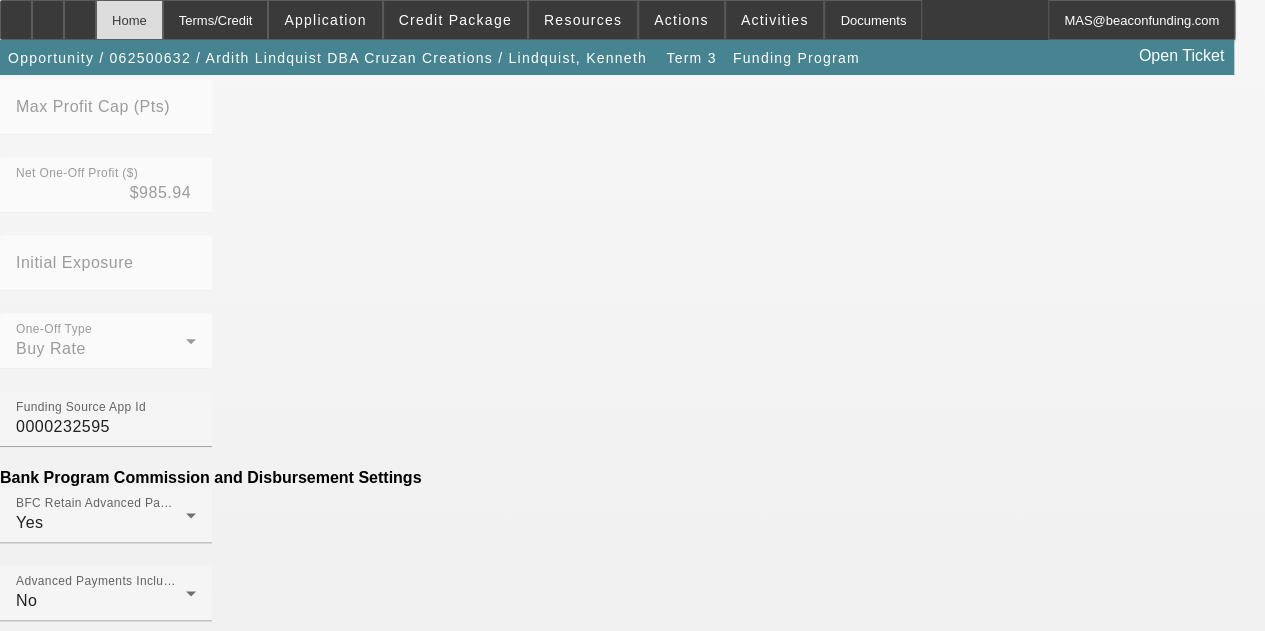 click on "Home" at bounding box center [129, 20] 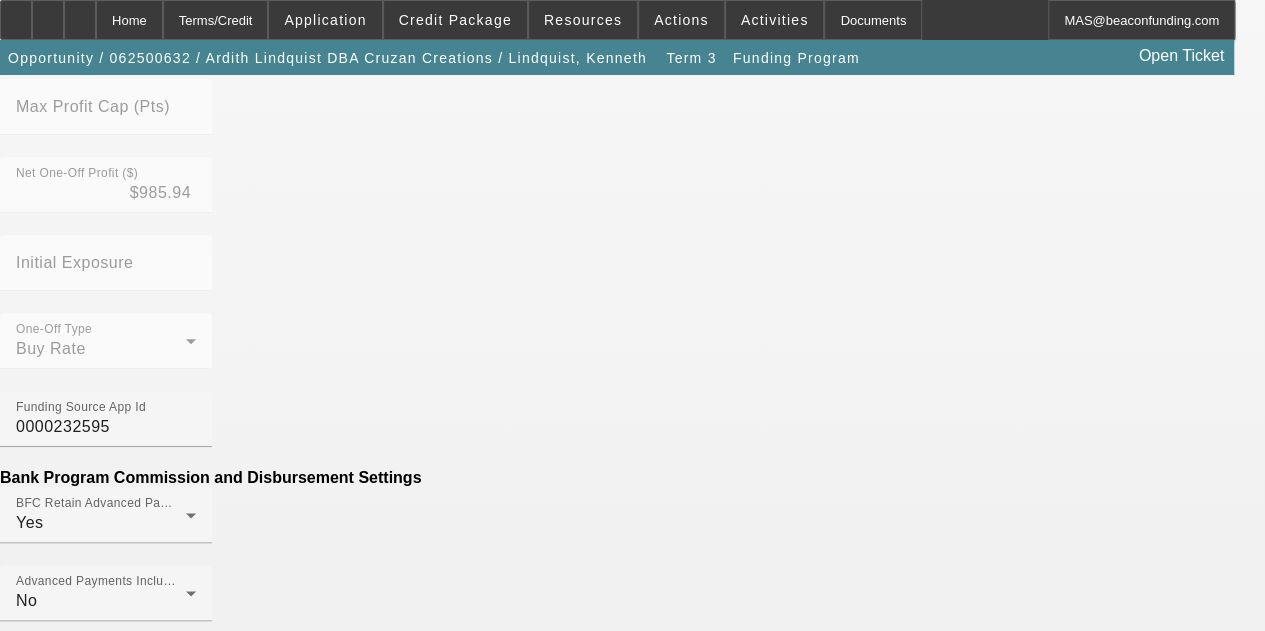 scroll, scrollTop: 0, scrollLeft: 0, axis: both 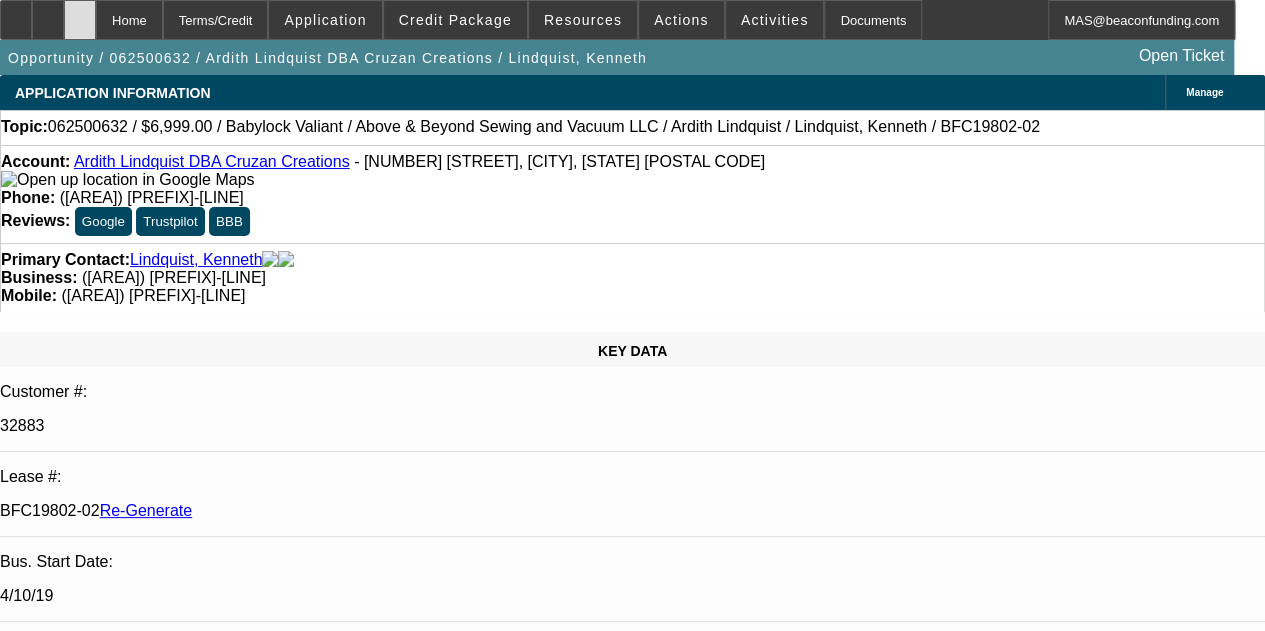 click at bounding box center (80, 13) 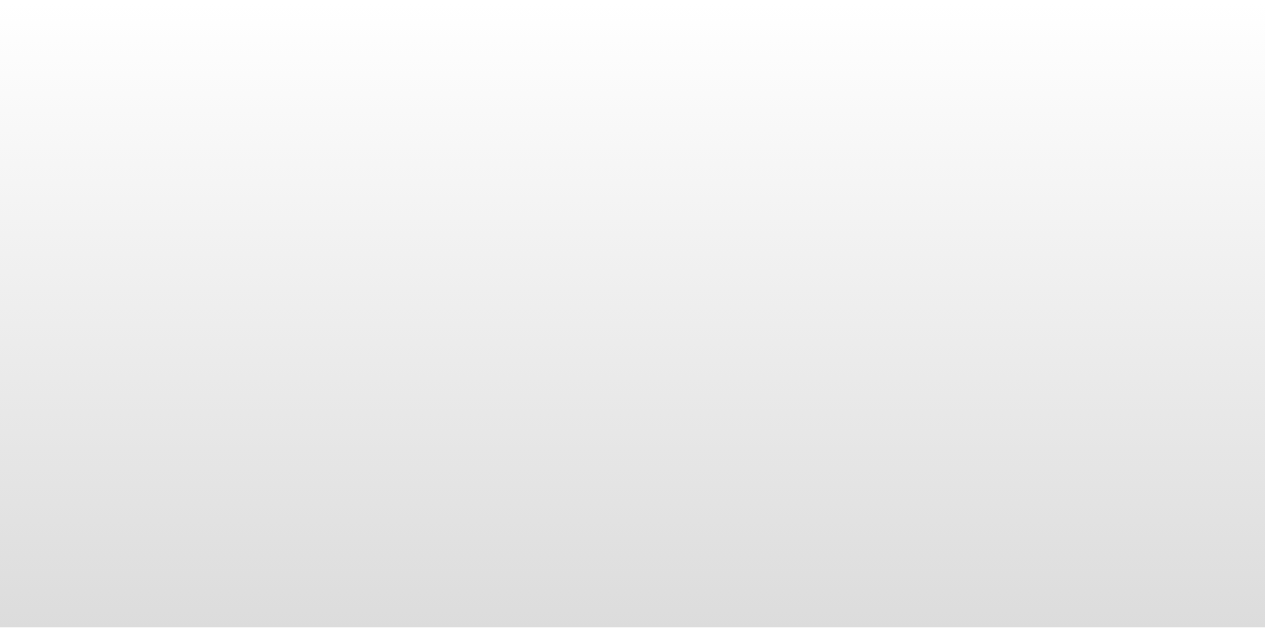 scroll, scrollTop: 0, scrollLeft: 0, axis: both 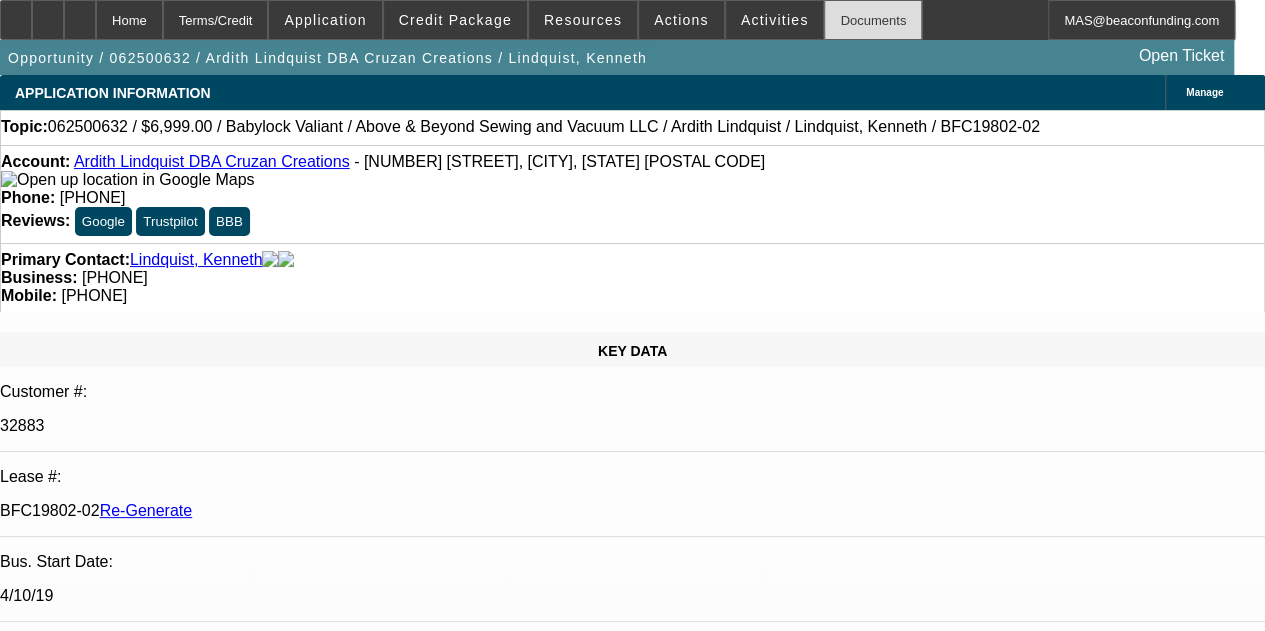 click on "Documents" at bounding box center [873, 20] 